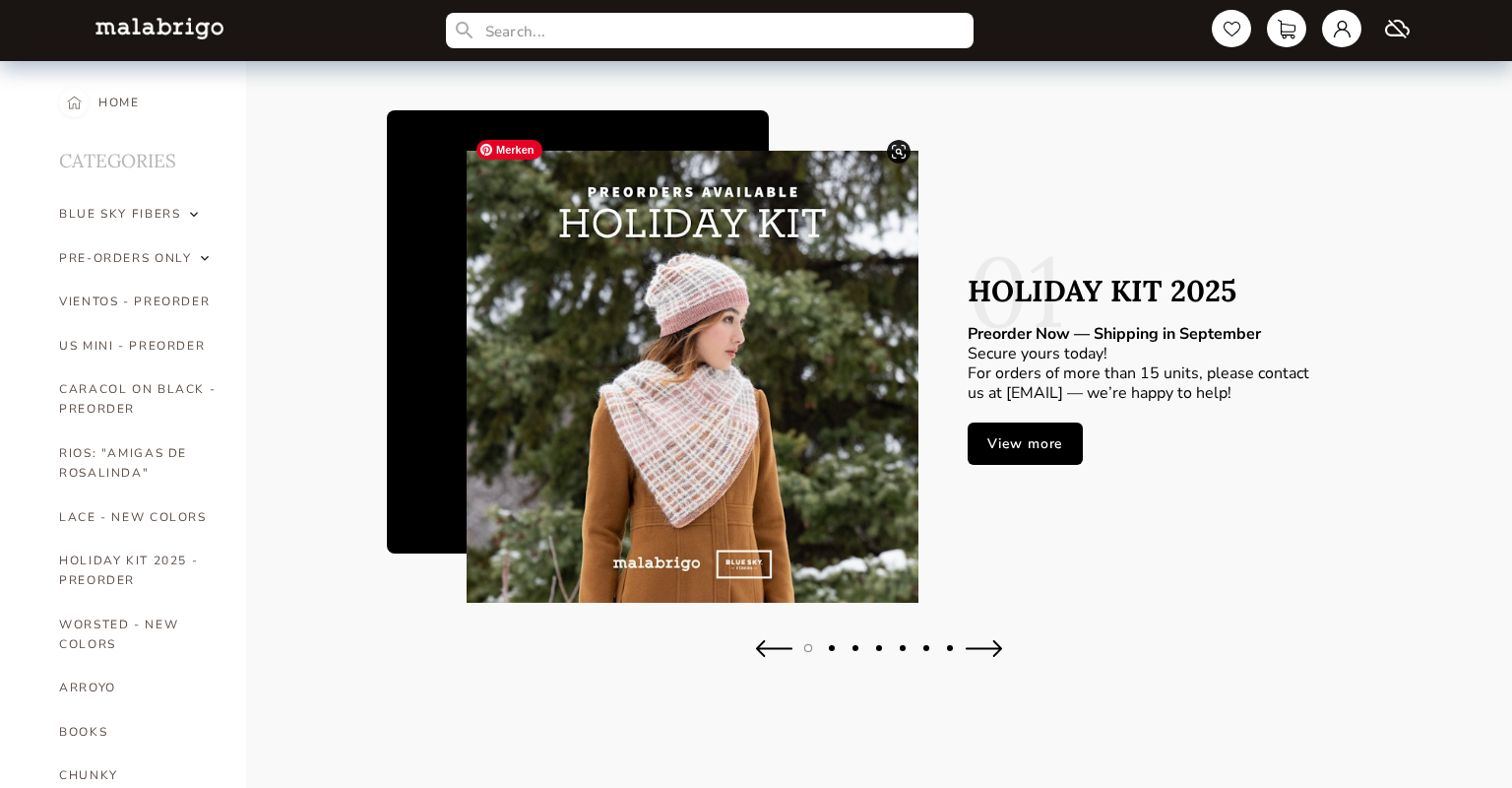 scroll, scrollTop: 0, scrollLeft: 0, axis: both 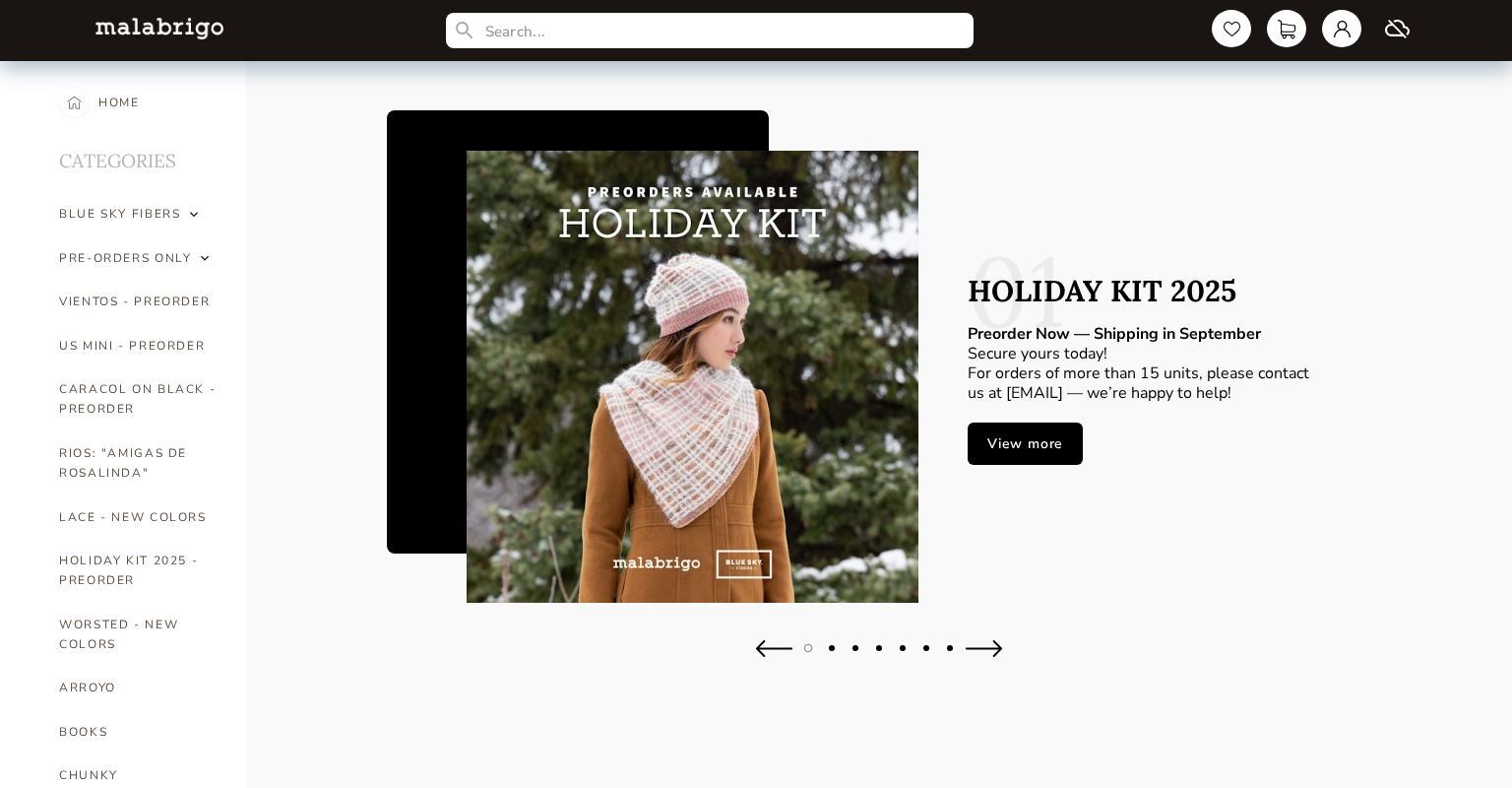 click on "View more" at bounding box center (1025, 443) 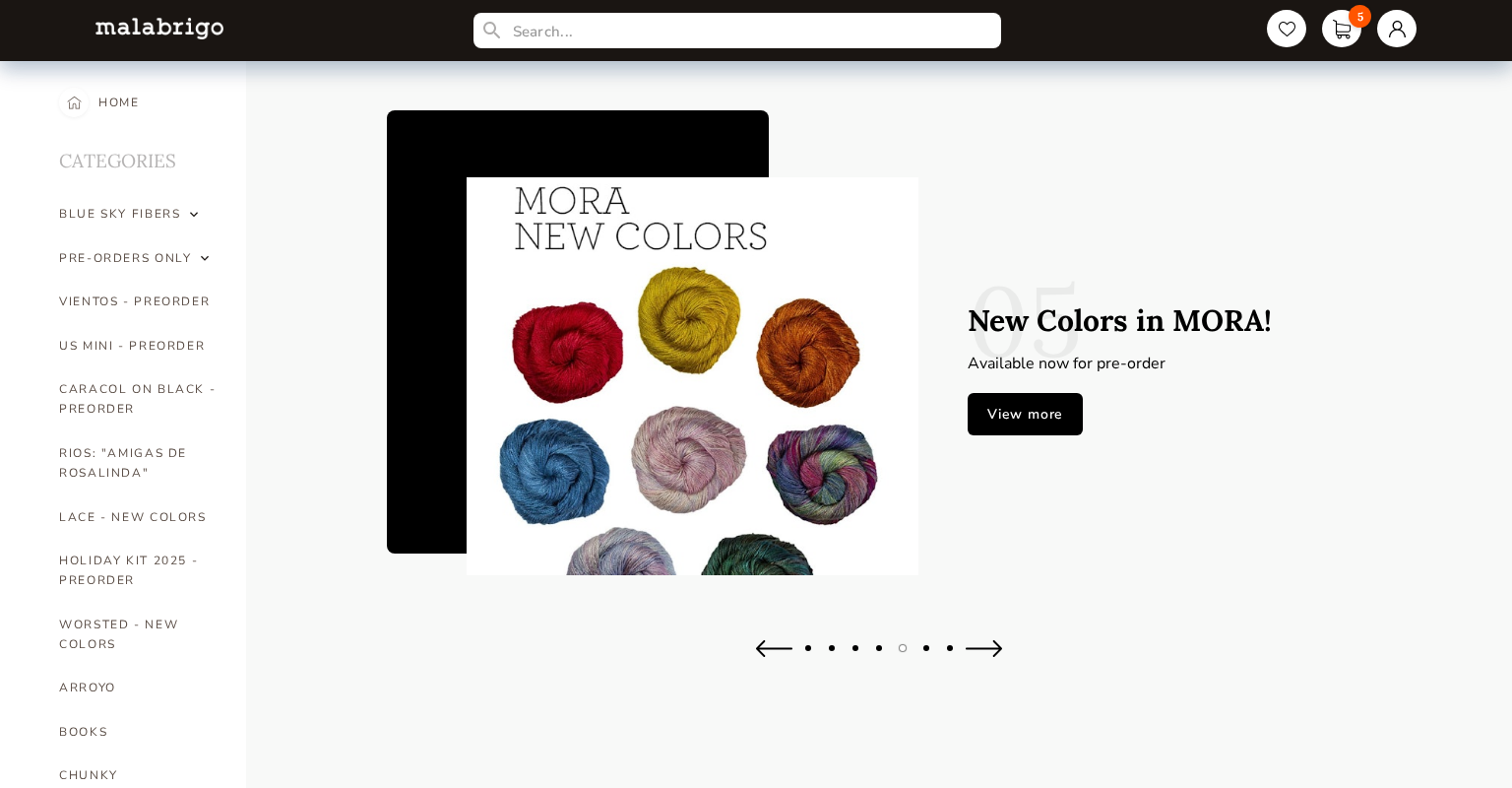 type on "5" 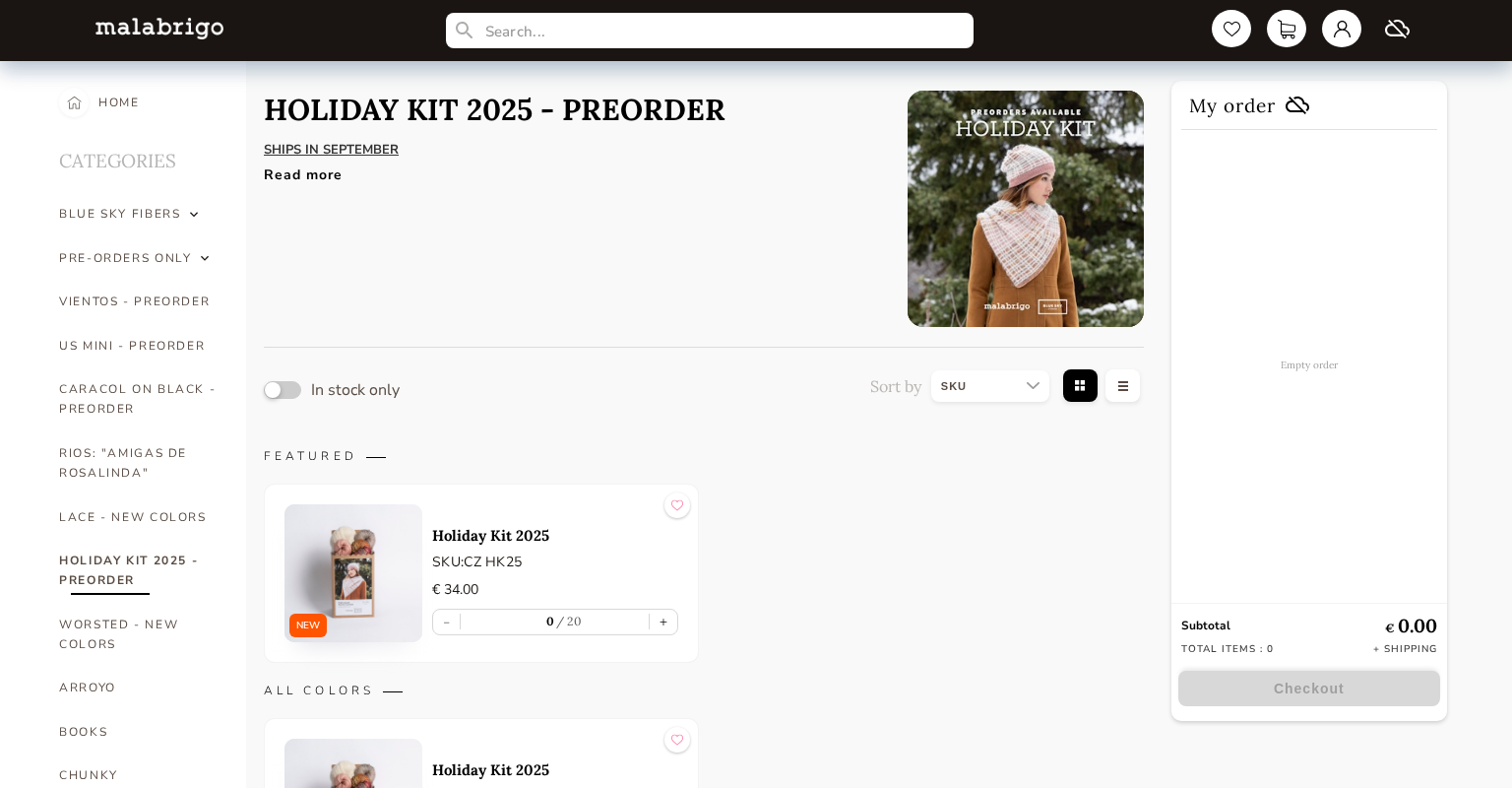 select on "SKU" 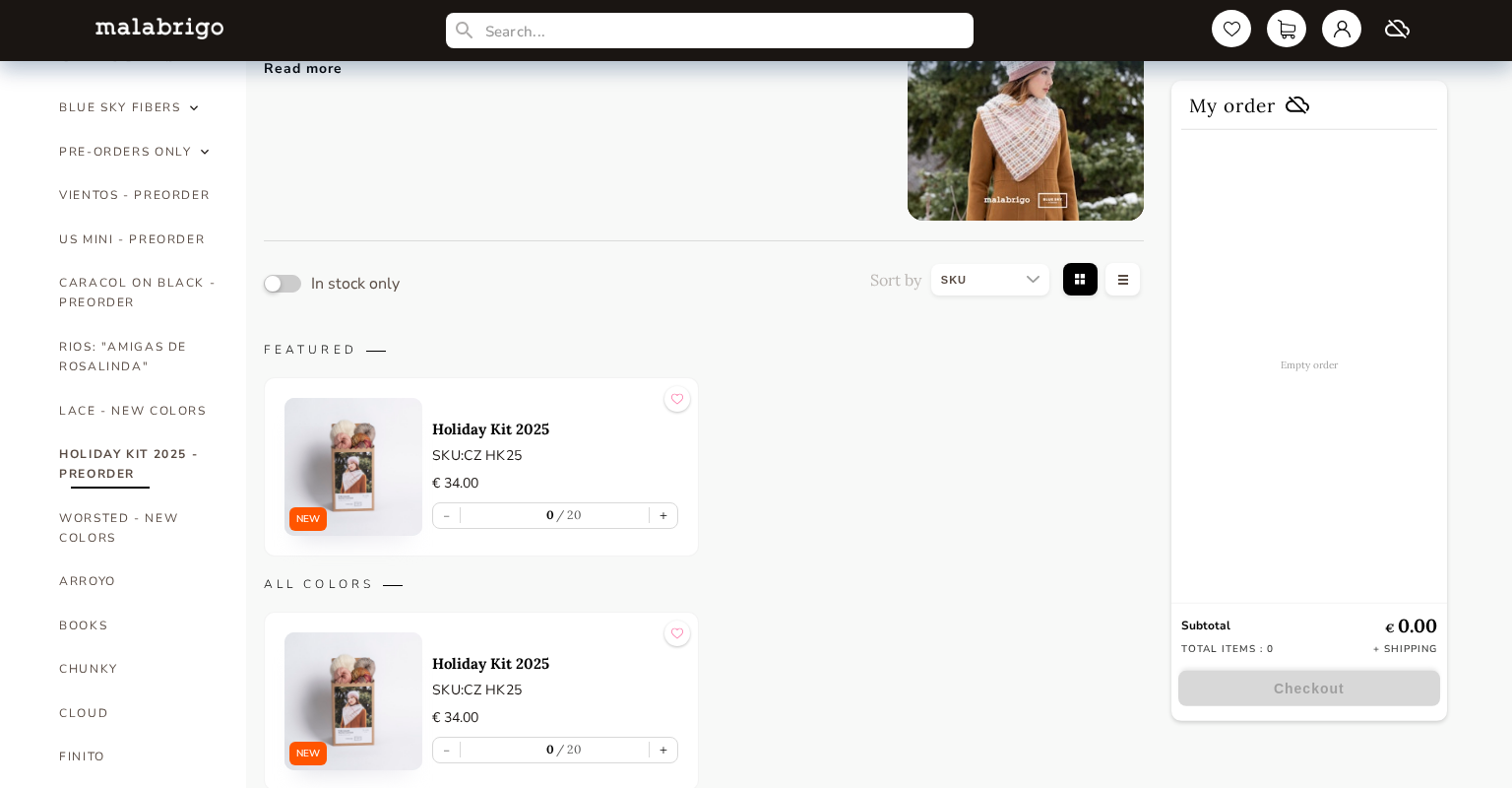scroll, scrollTop: 0, scrollLeft: 0, axis: both 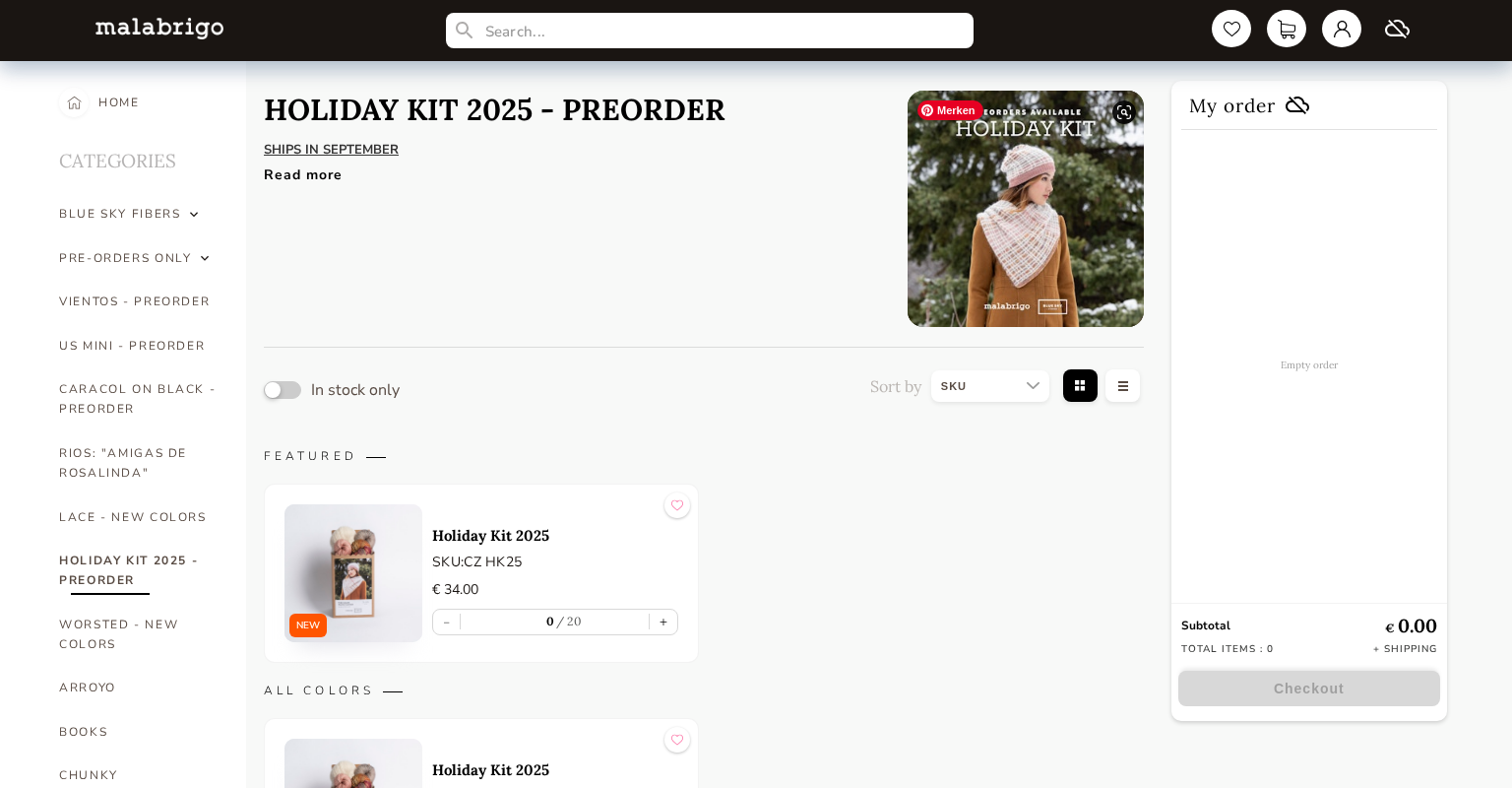 click at bounding box center (1026, 209) 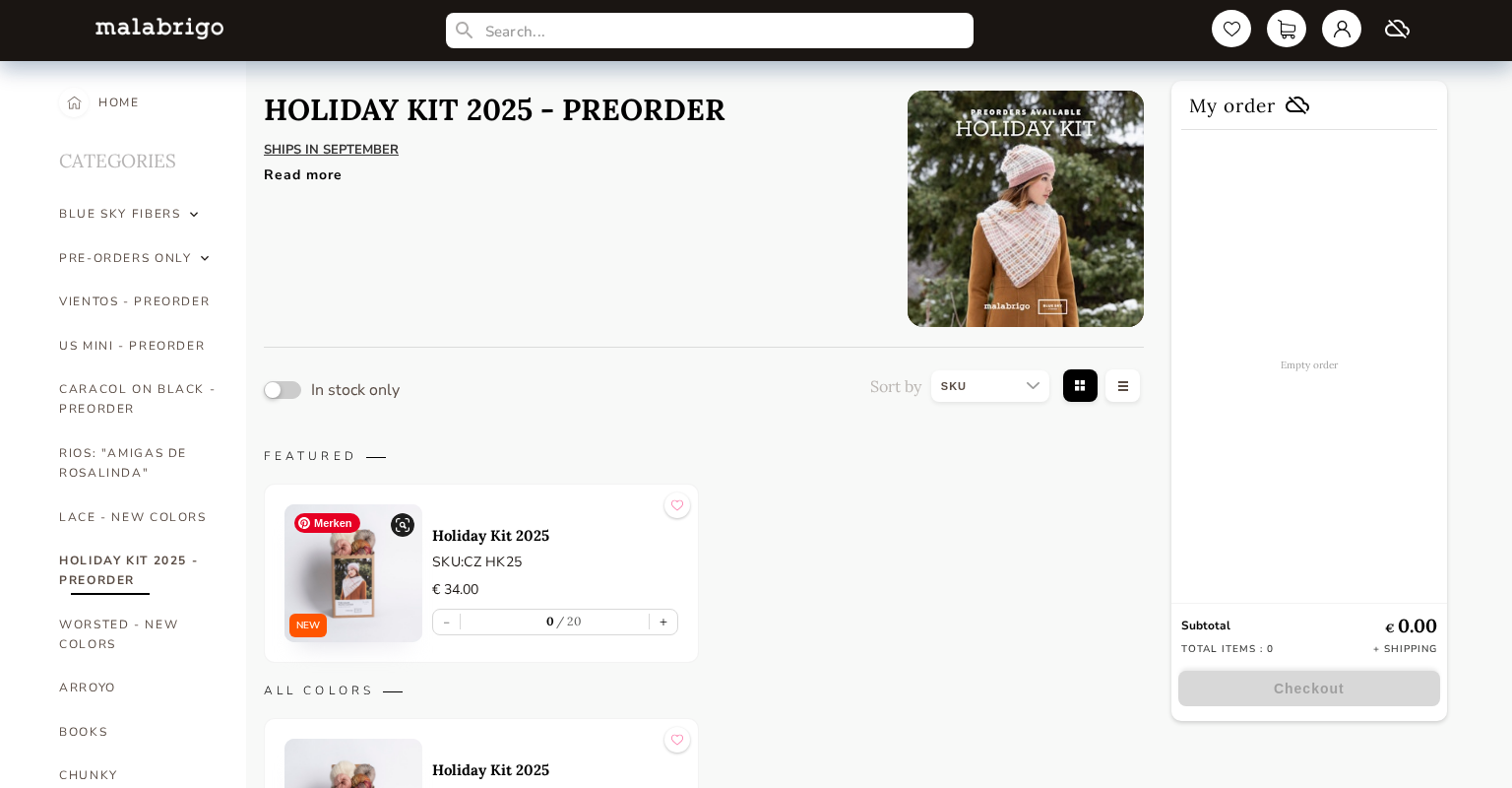 click at bounding box center (353, 573) 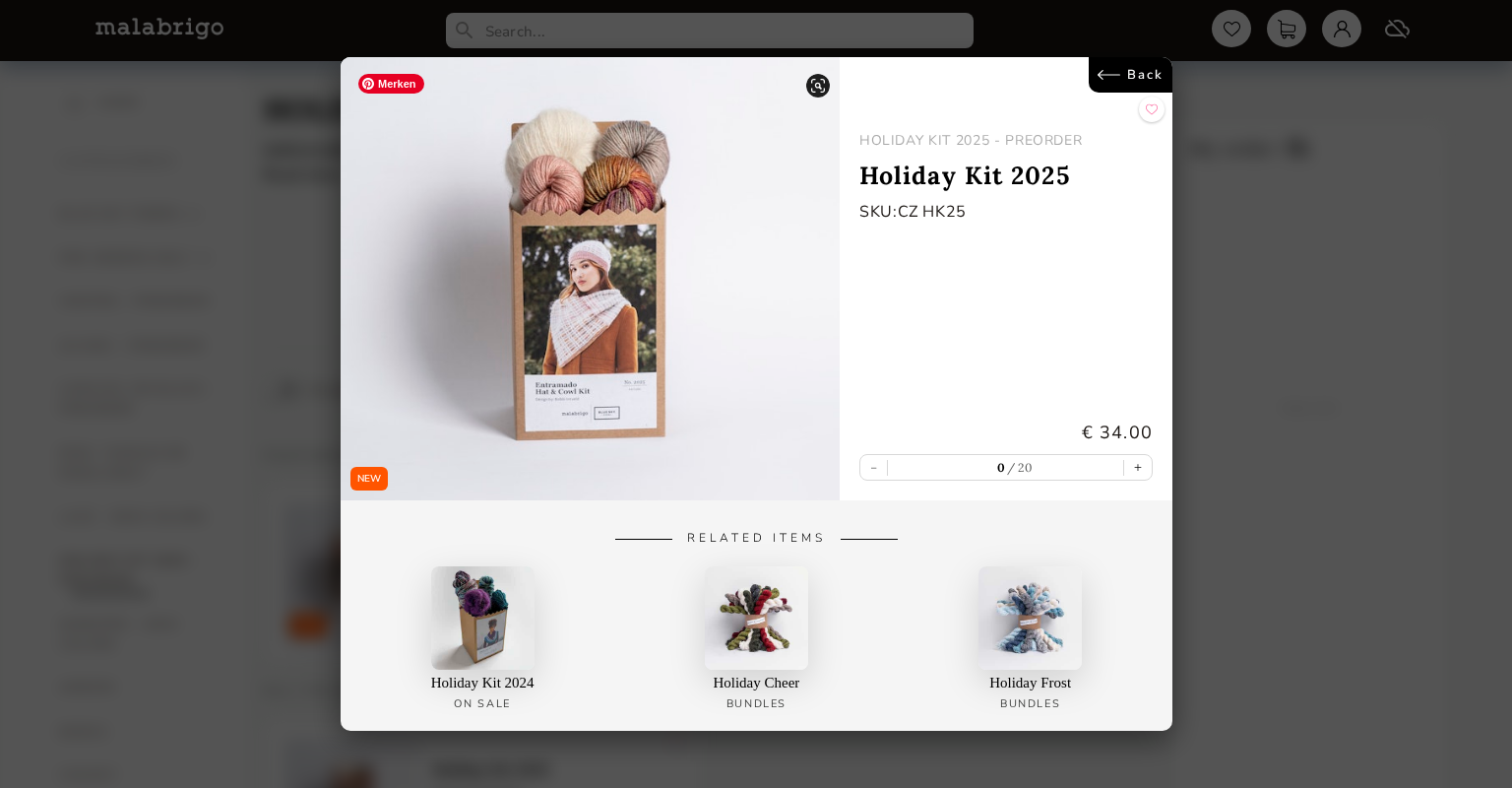 click at bounding box center (590, 279) 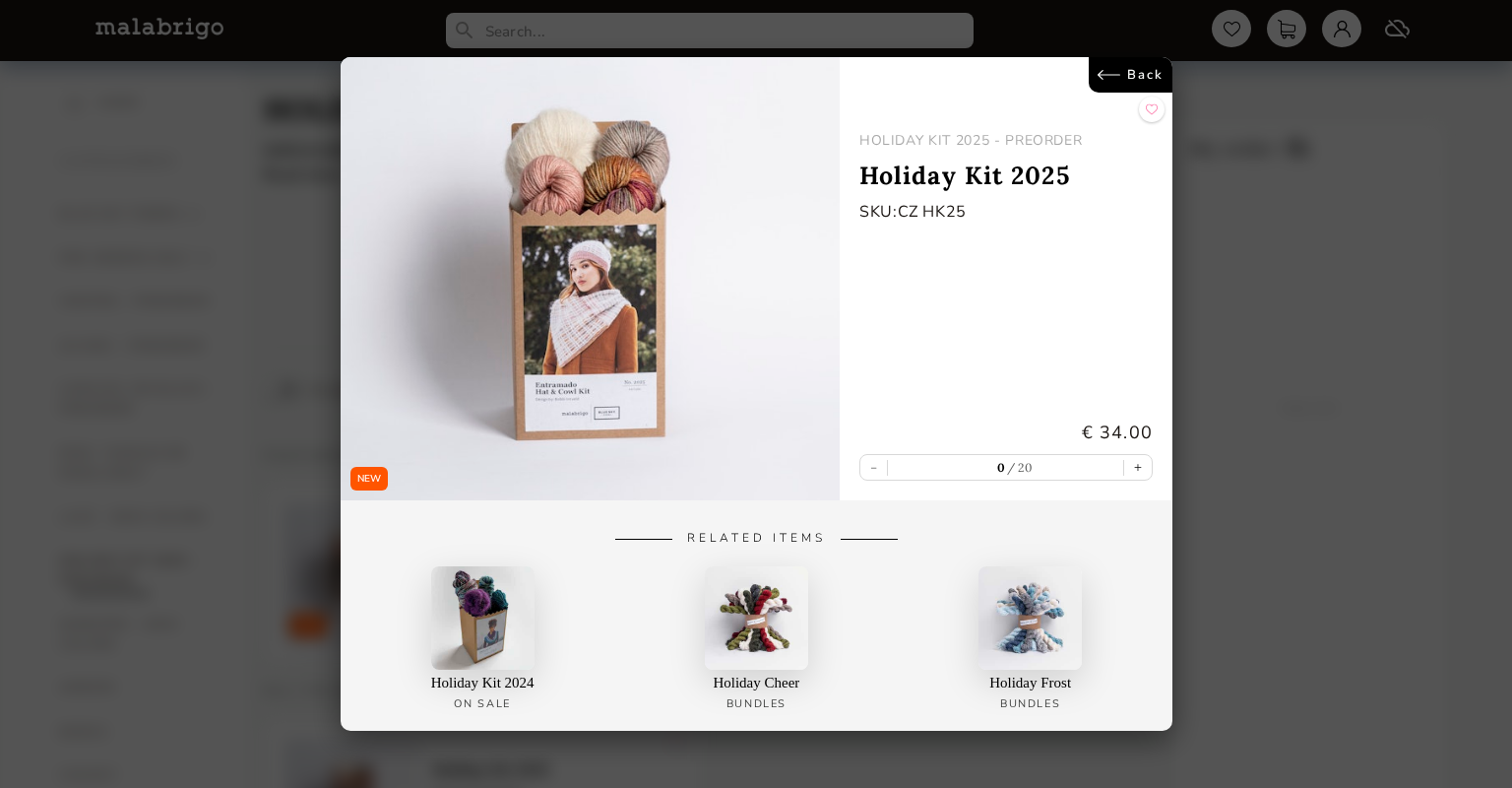 click on "Back" at bounding box center (1129, 75) 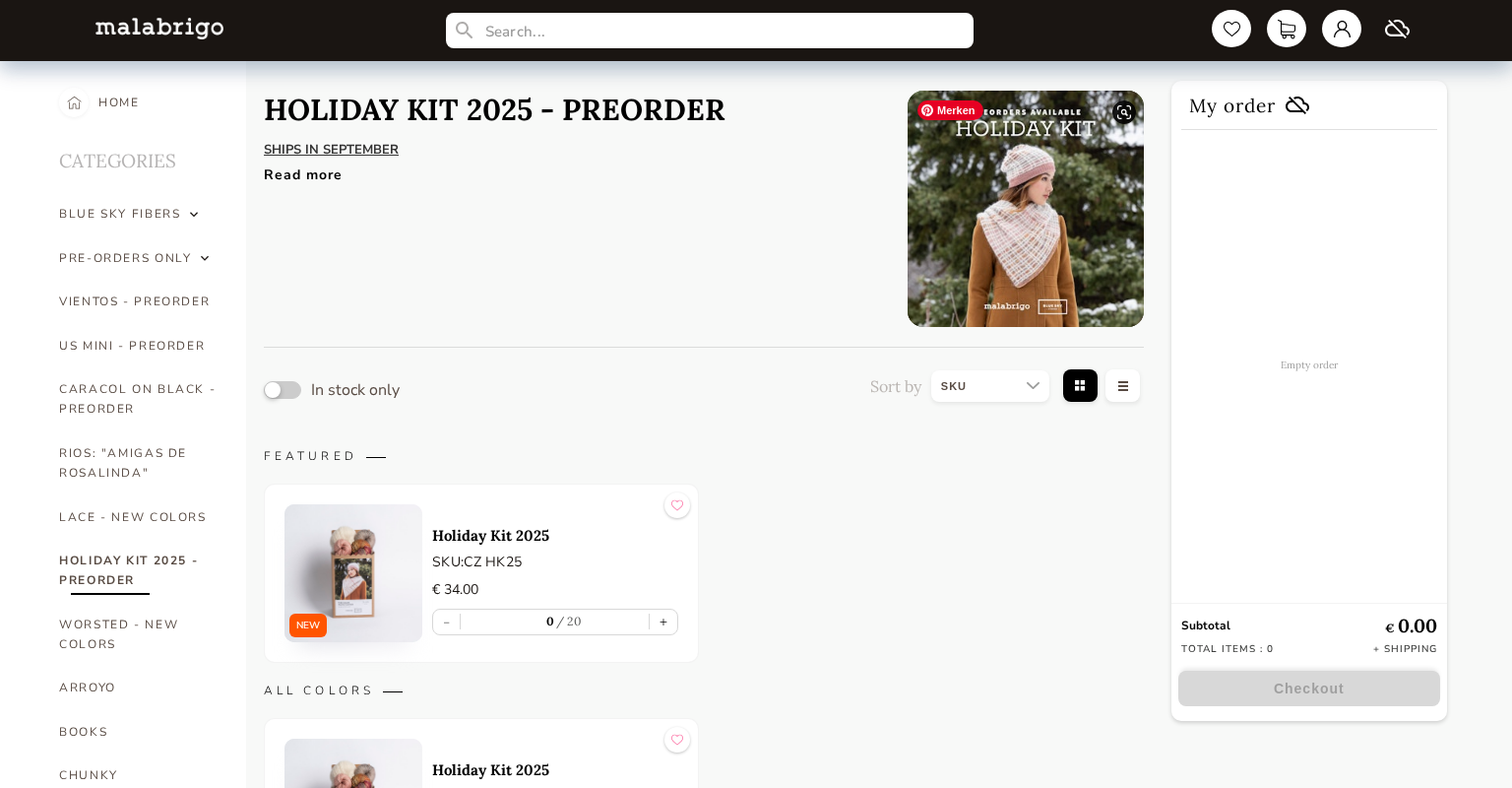 click at bounding box center [1026, 209] 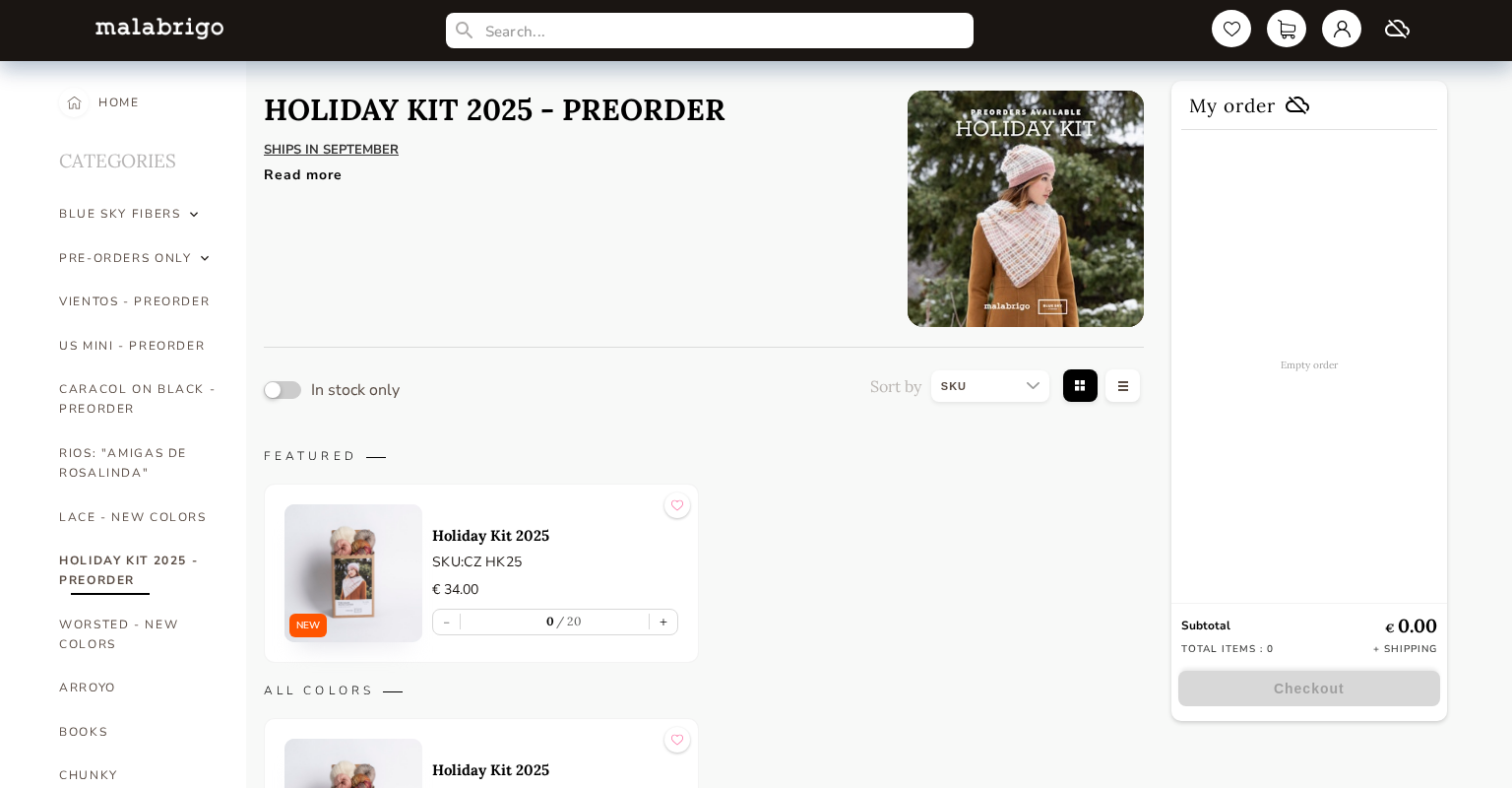 drag, startPoint x: 915, startPoint y: 486, endPoint x: 1037, endPoint y: 334, distance: 194.90511 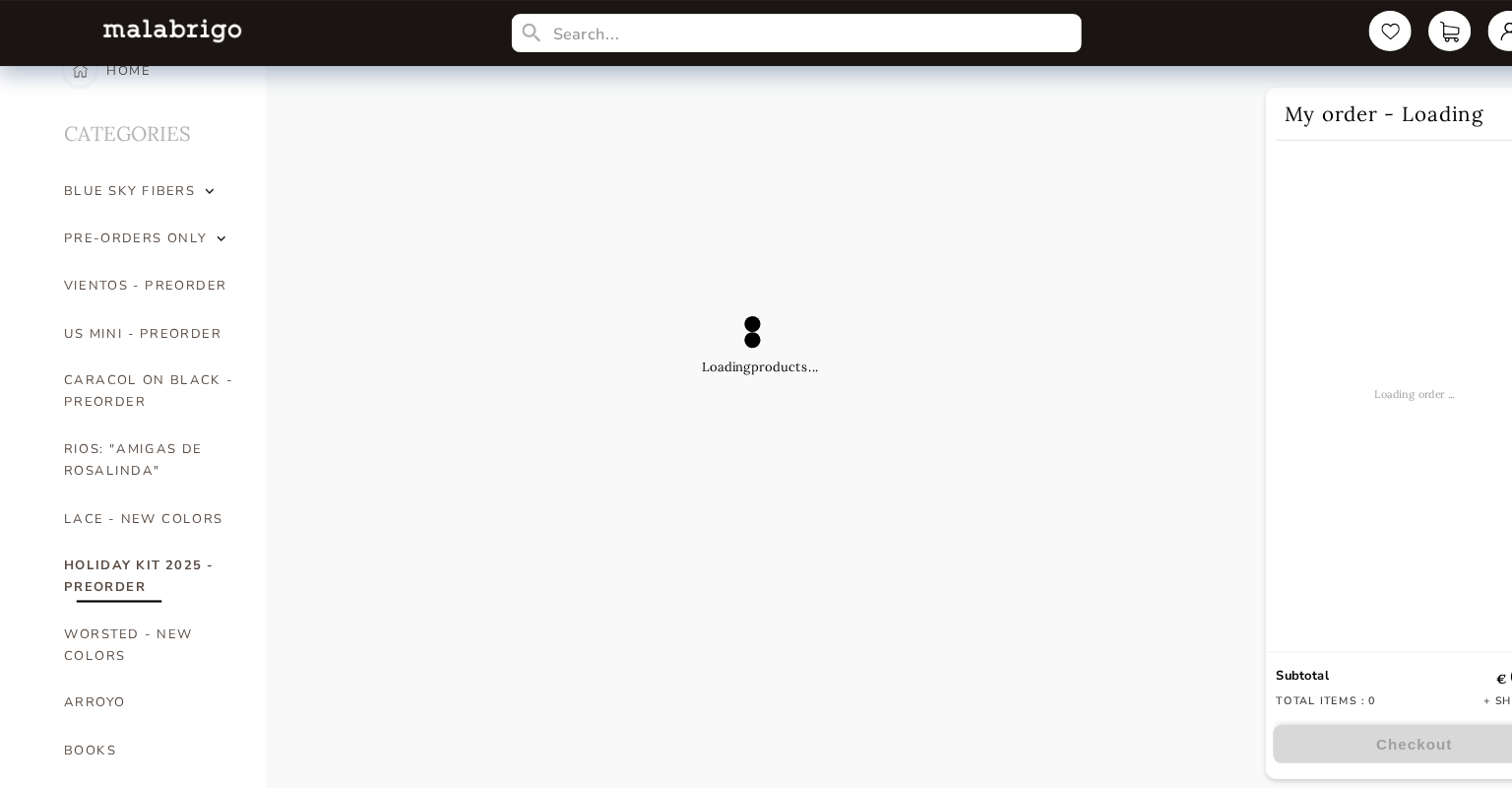 scroll, scrollTop: 0, scrollLeft: 0, axis: both 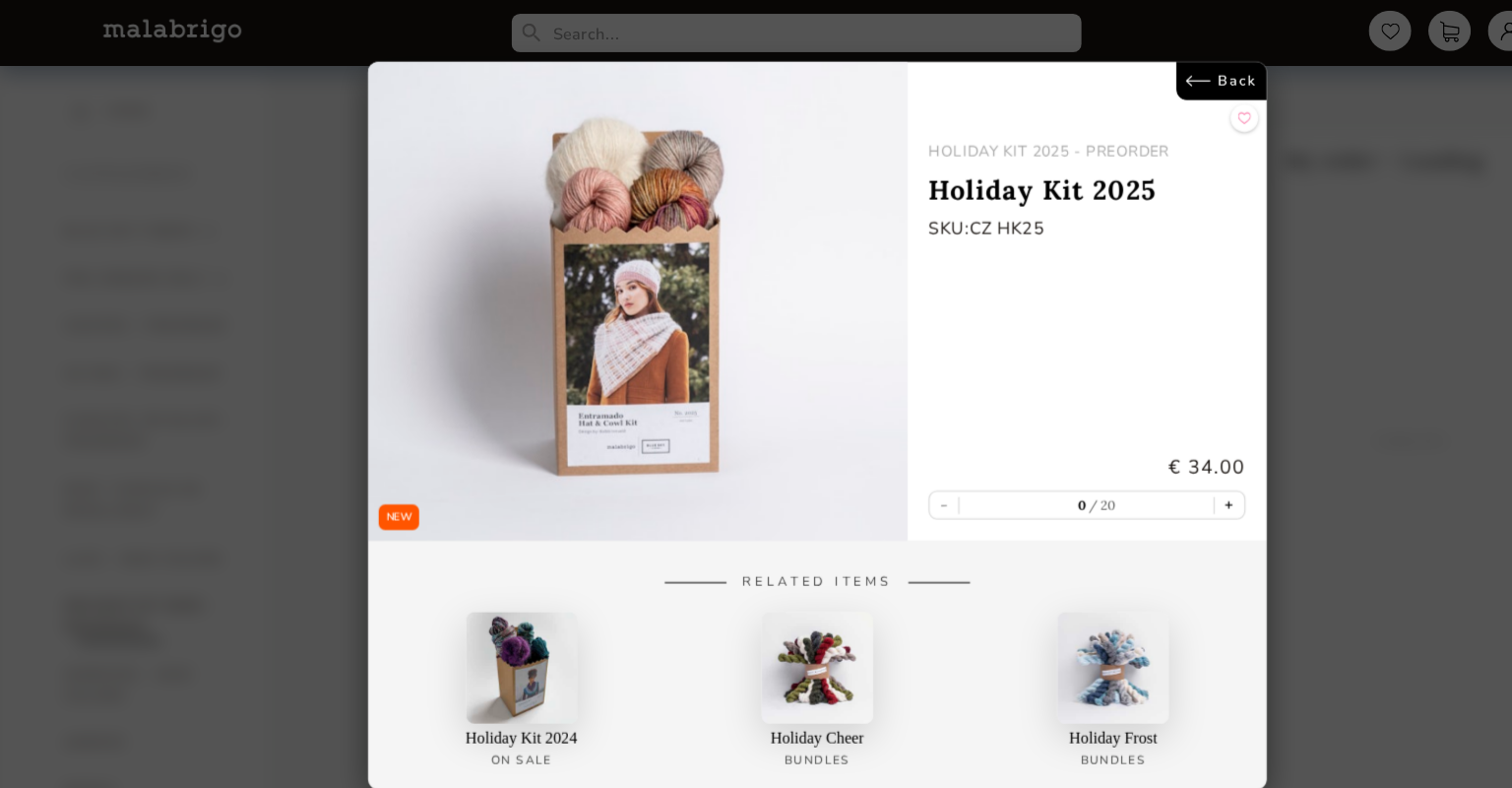 click on "+" at bounding box center (1137, 467) 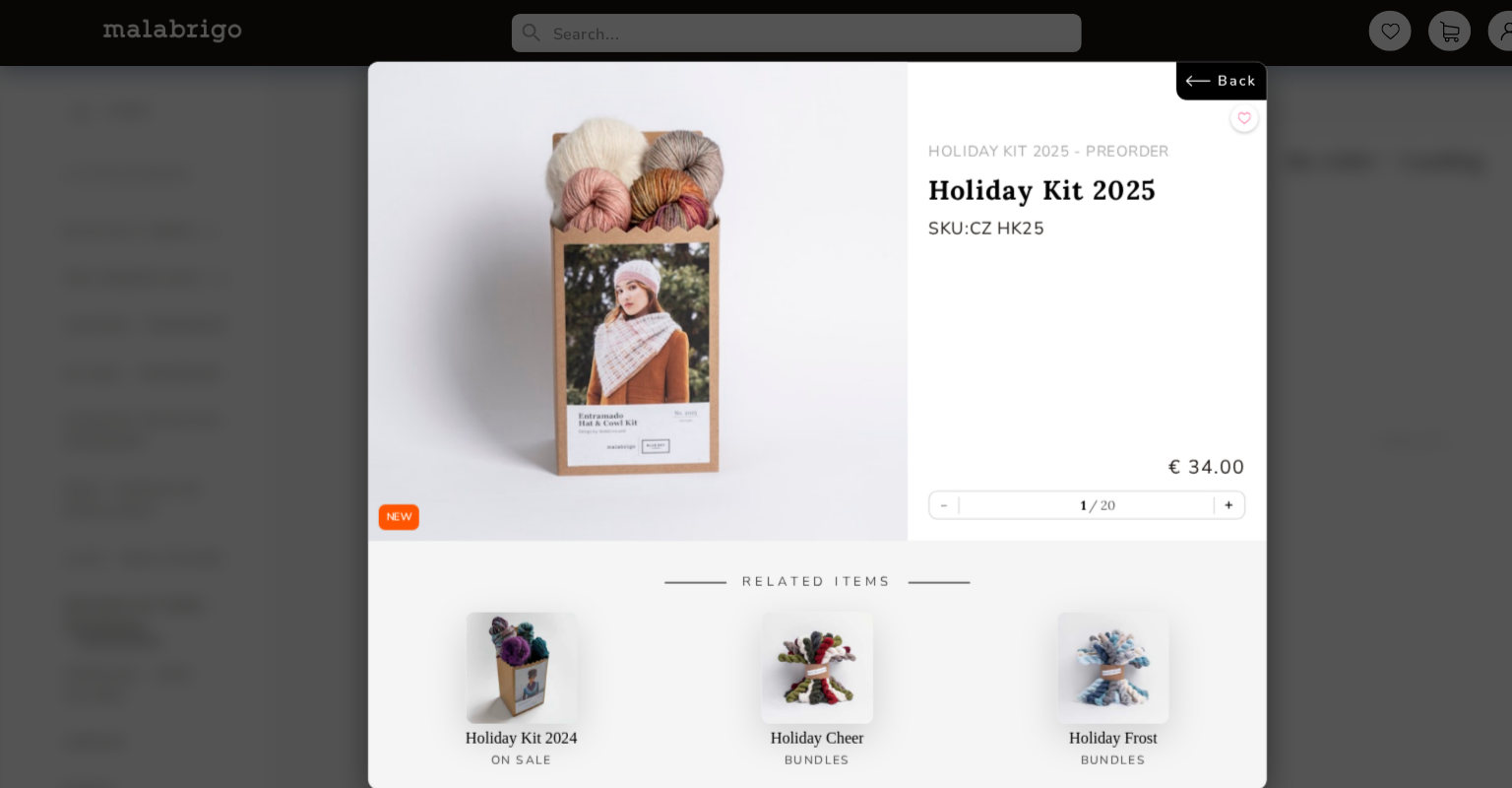 click on "+" at bounding box center (1137, 467) 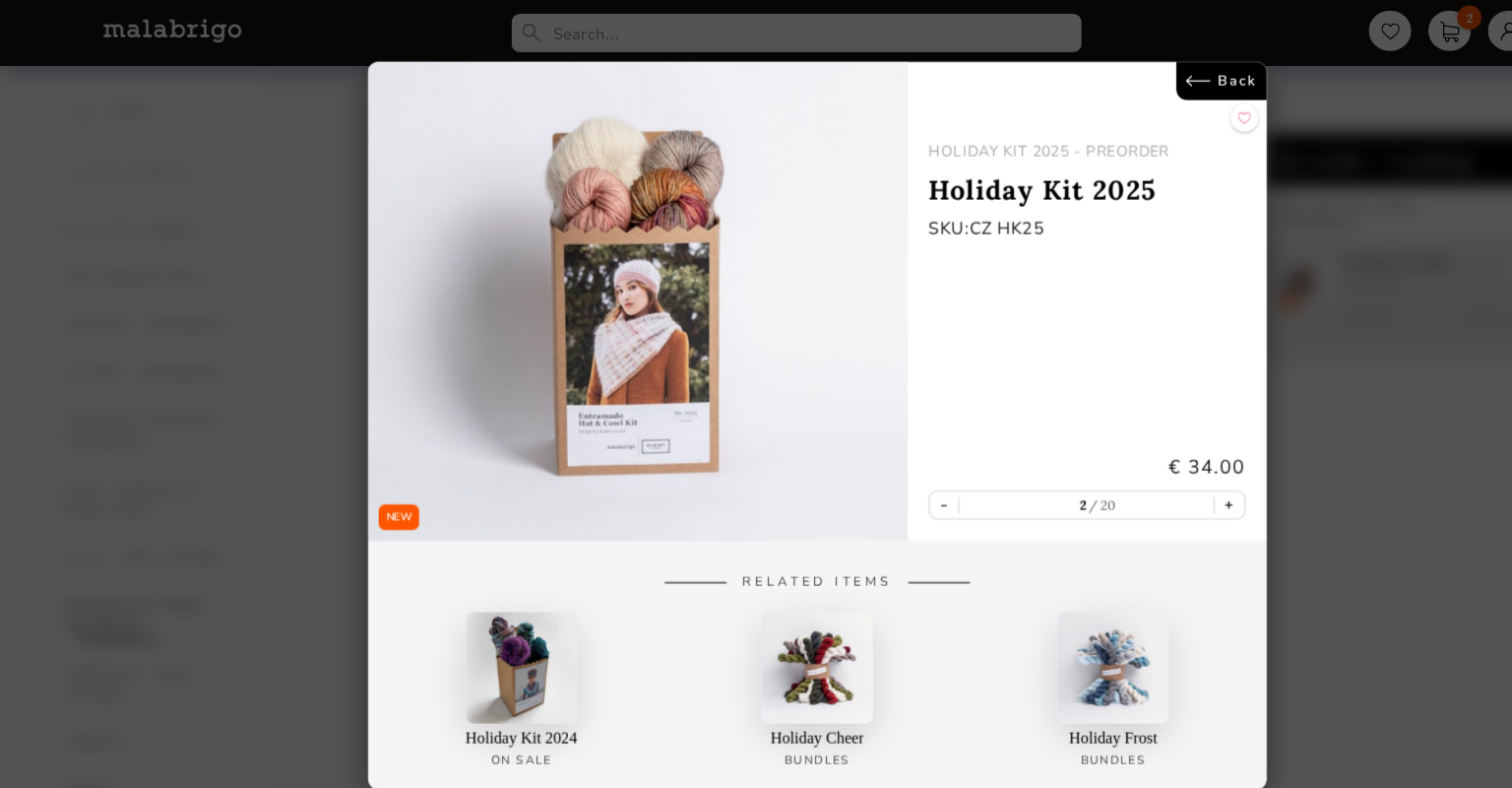 click on "+" at bounding box center (1137, 467) 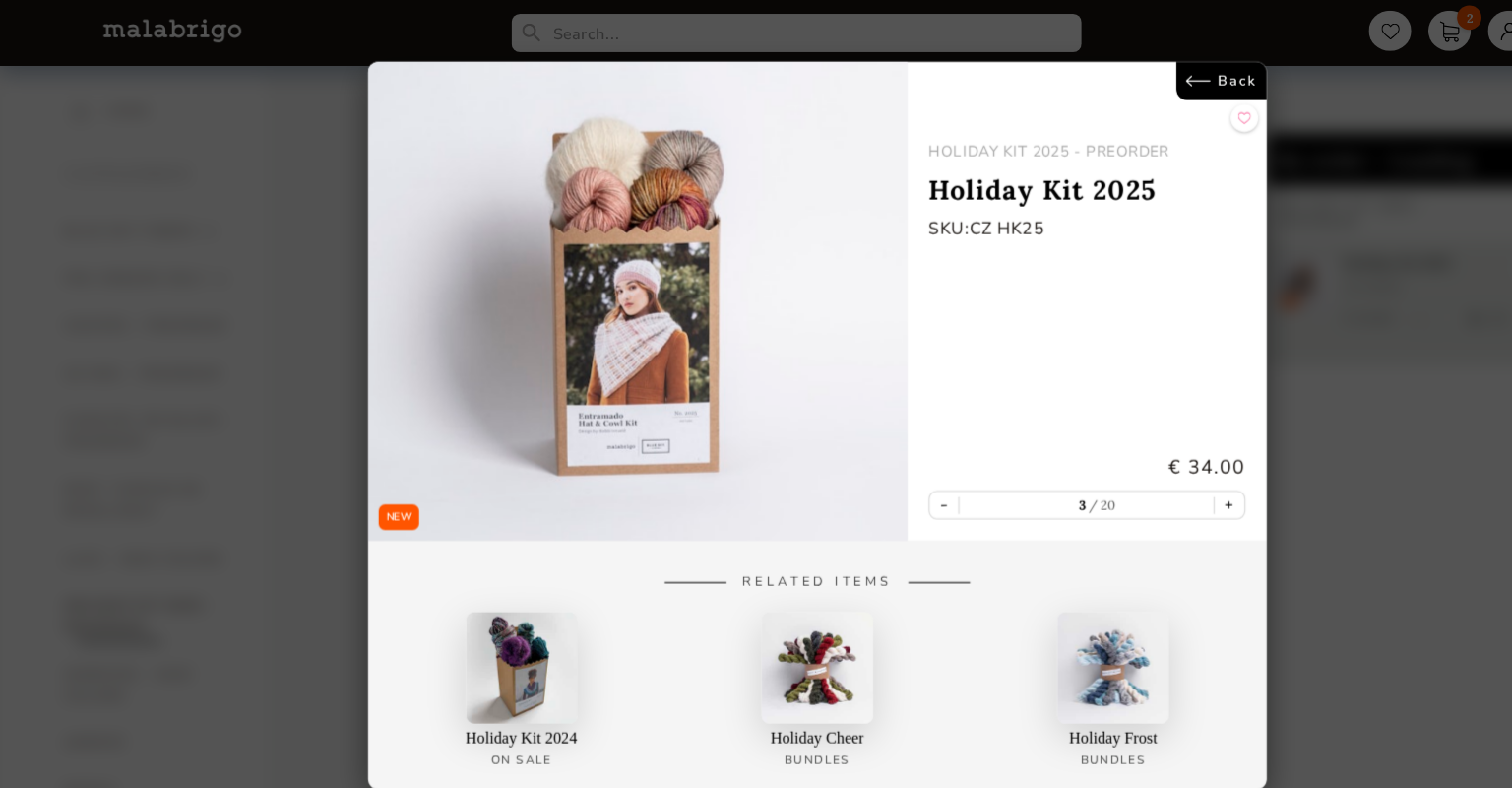 click on "+" at bounding box center [1137, 467] 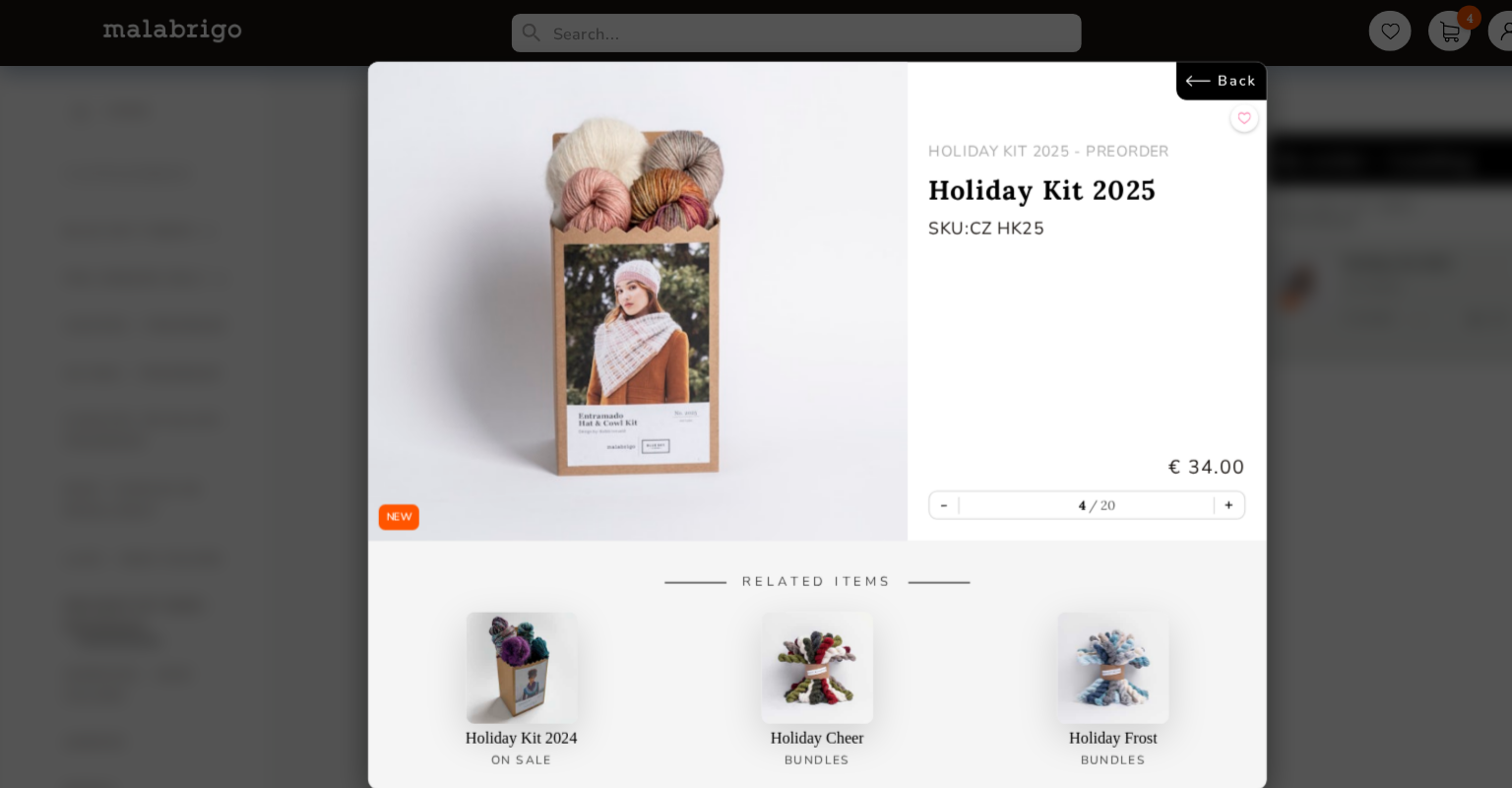 click on "+" at bounding box center (1137, 467) 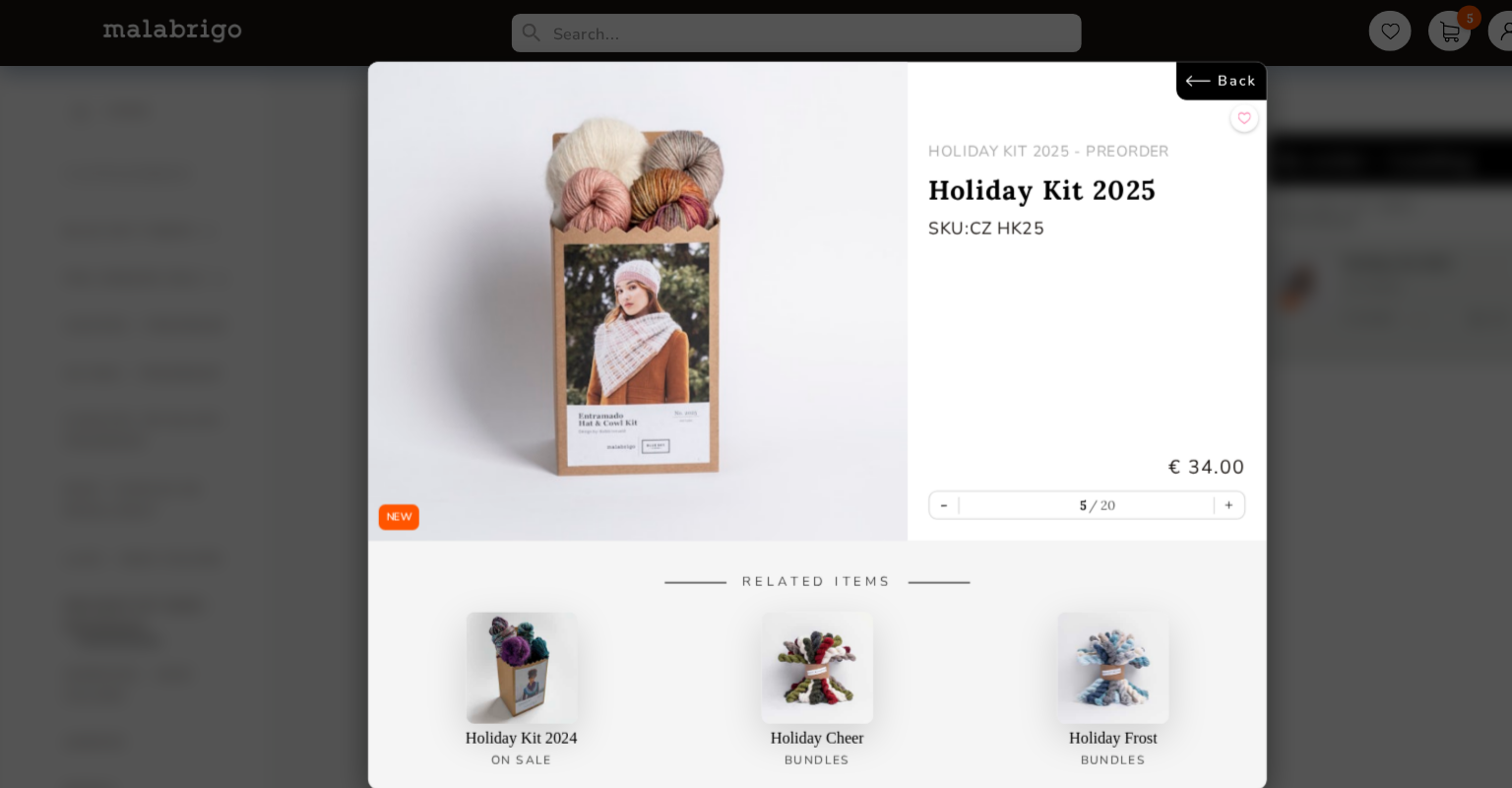 click on "NEW Back HOLIDAY KIT 2025 - PREORDER Holiday Kit 2025 SKU:  CZ HK25 €   34.00 - 5 20 + Related Items Holiday Kit 2024 ON SALE Holiday Cheer Bundles Holiday Frost Bundles" at bounding box center [756, 394] 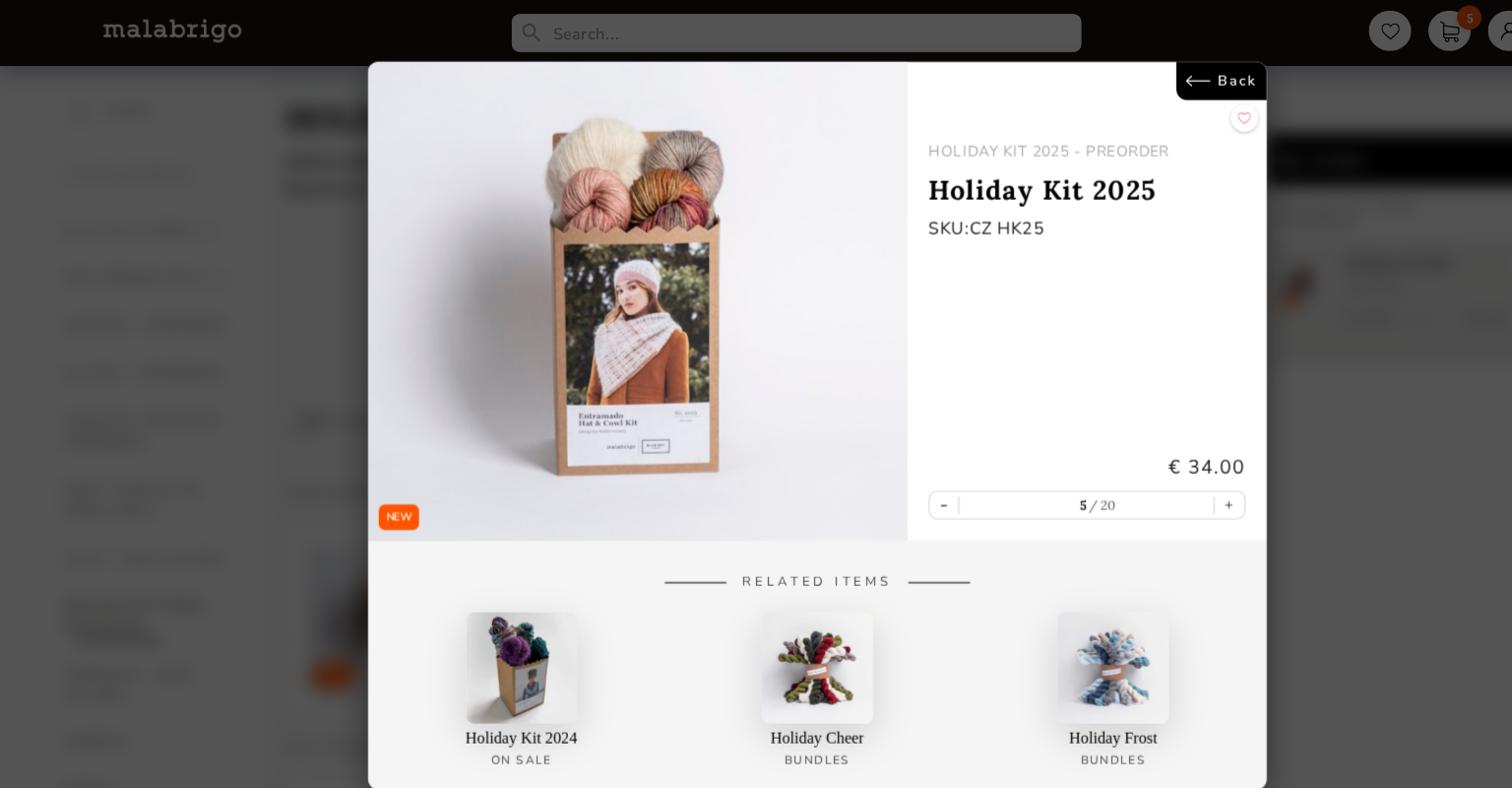 click on "Back" at bounding box center [1129, 75] 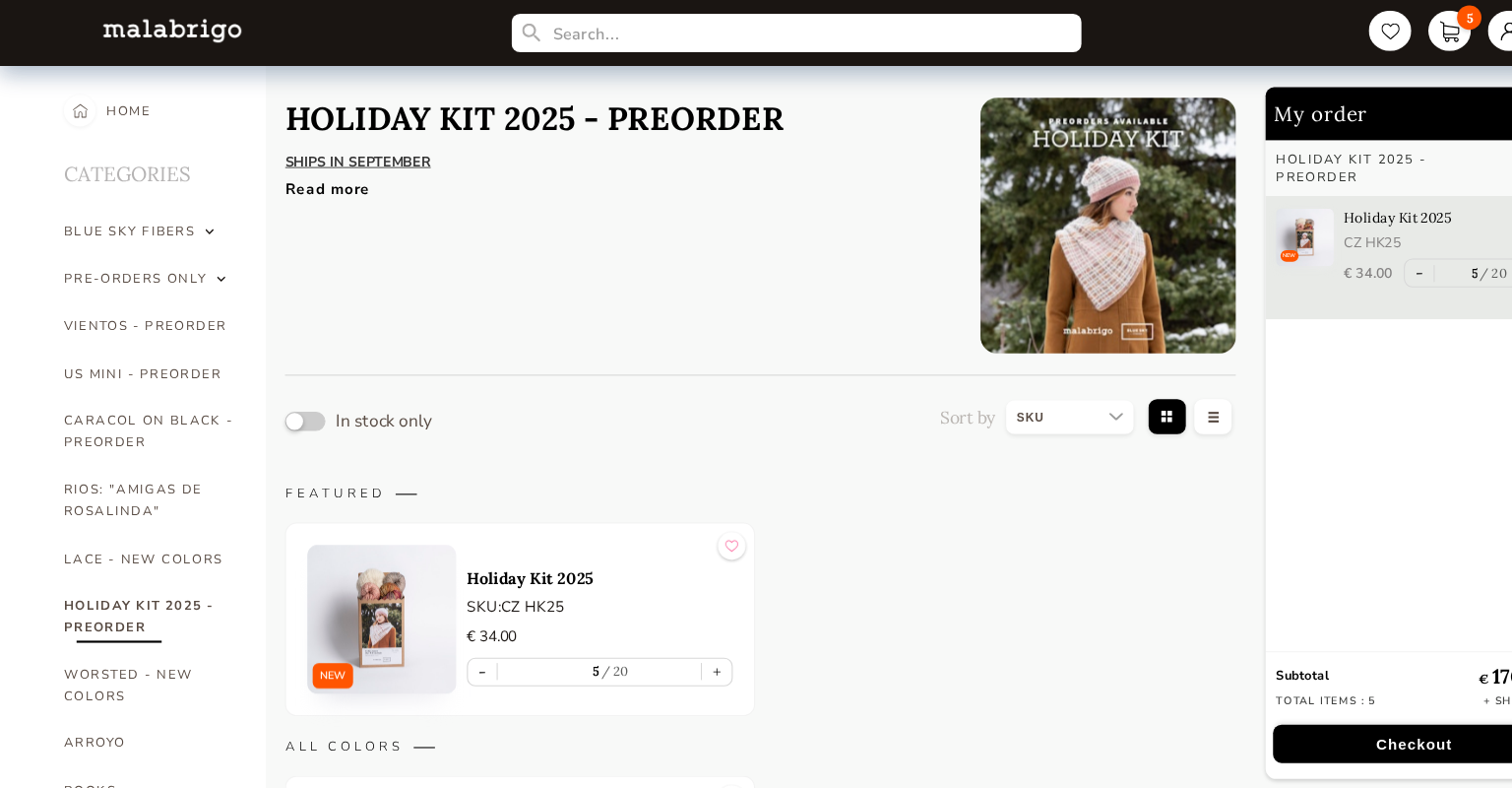 scroll, scrollTop: 260, scrollLeft: 0, axis: vertical 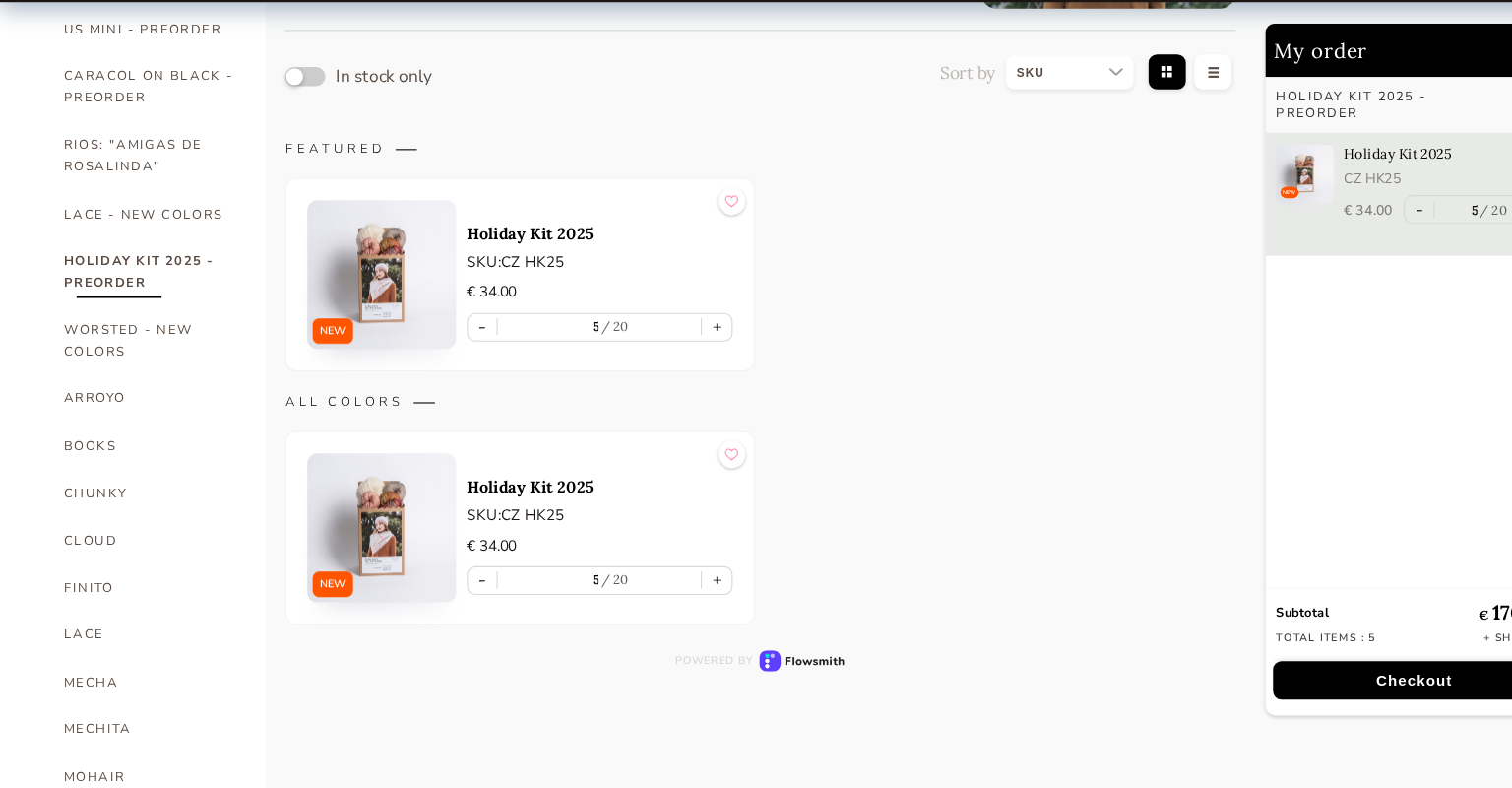 click on "NEW Holiday Kit 2025 SKU:  CZ HK25 €   34.00 - 5 20 +" at bounding box center [704, 548] 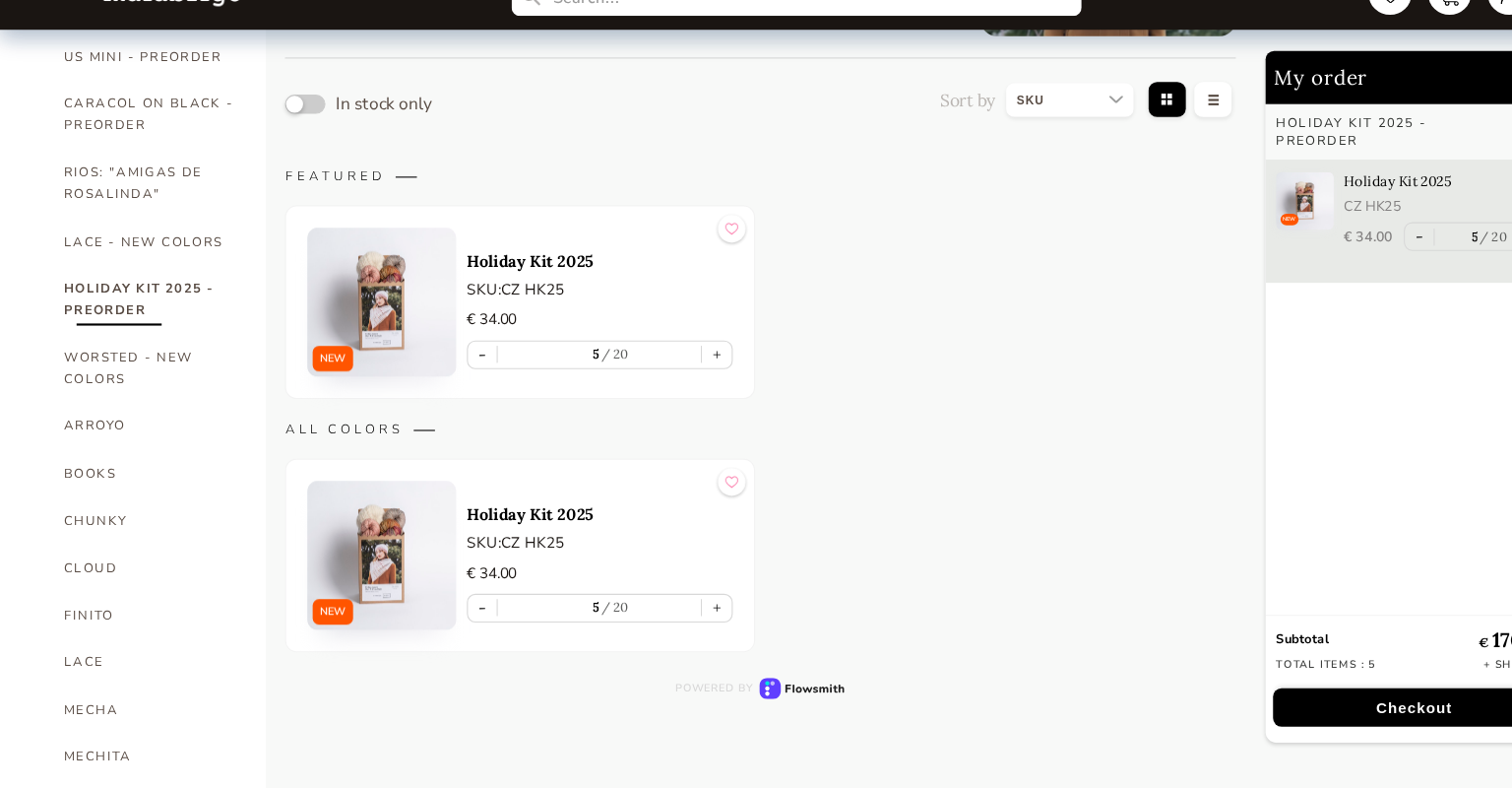 scroll, scrollTop: 0, scrollLeft: 0, axis: both 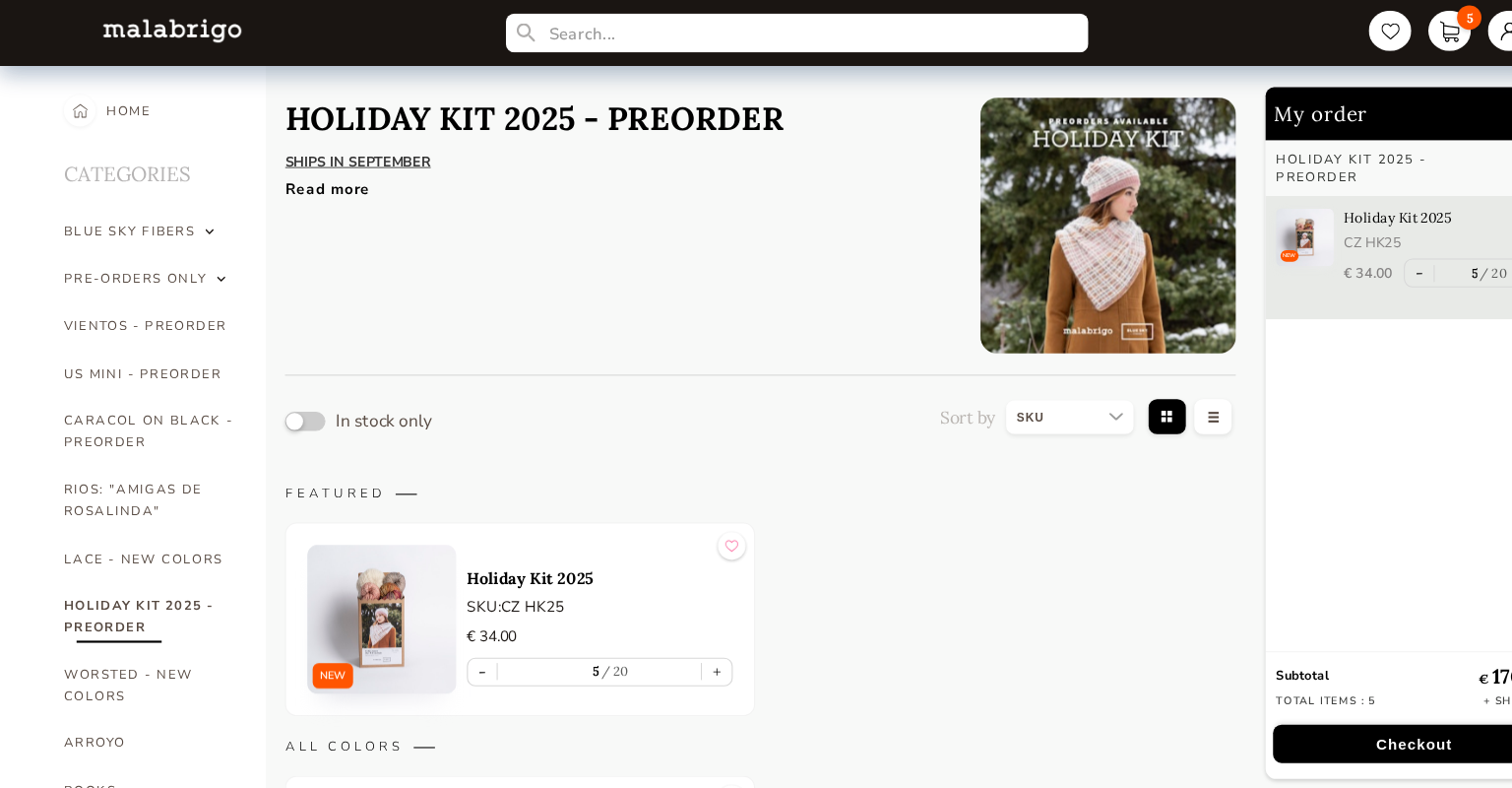 click at bounding box center [737, 31] 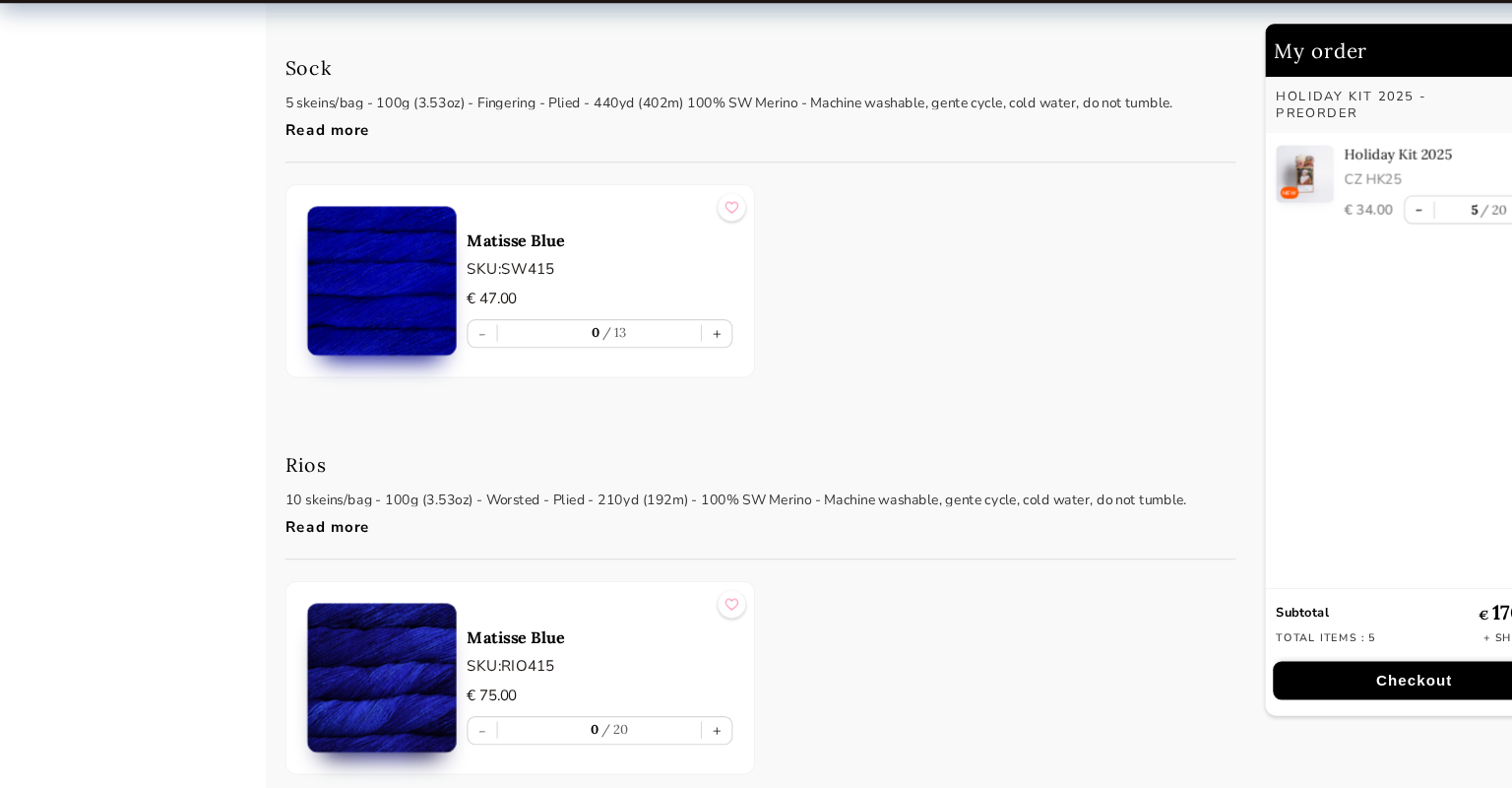 scroll, scrollTop: 2387, scrollLeft: 0, axis: vertical 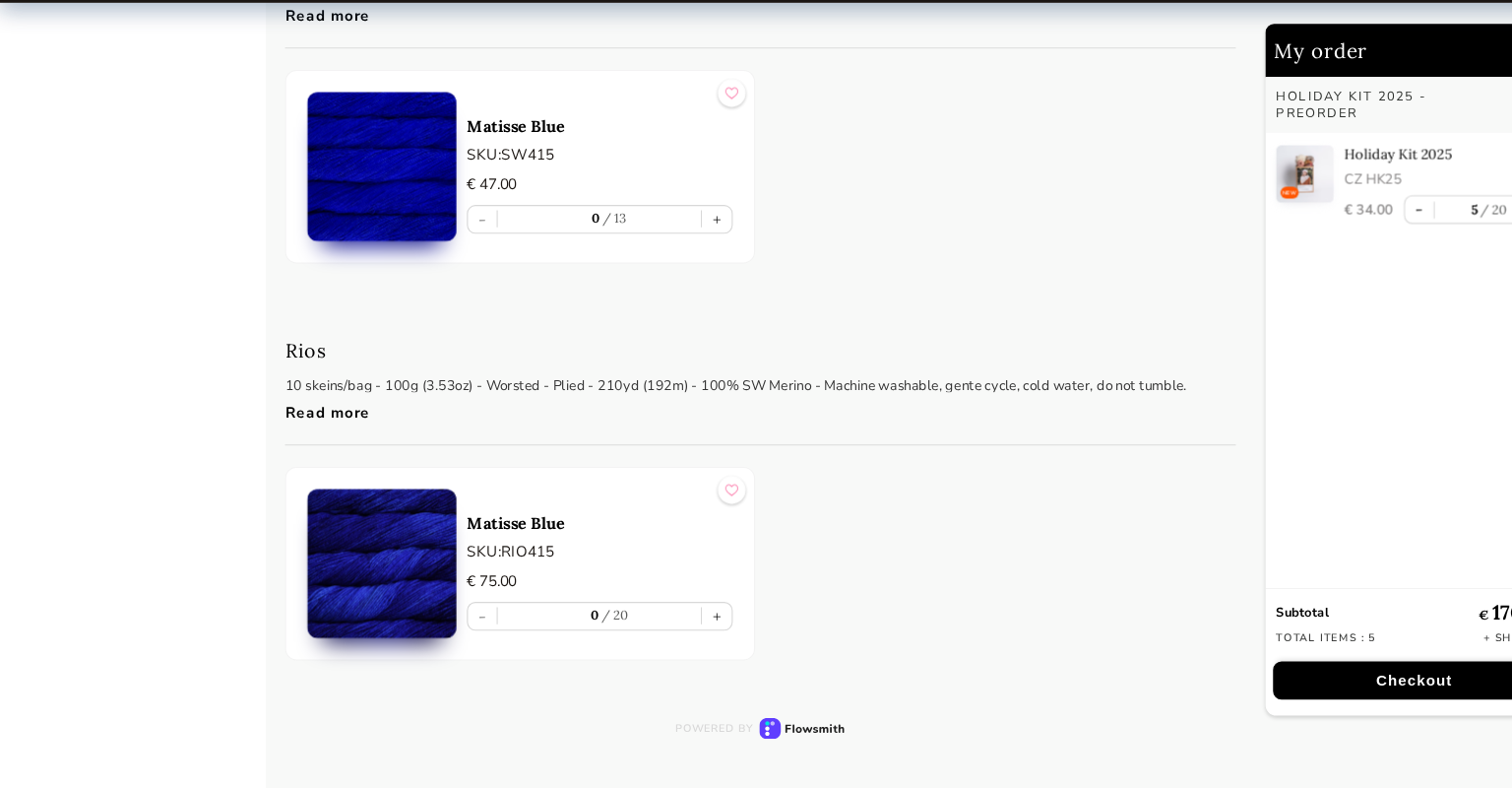type on "matisse" 